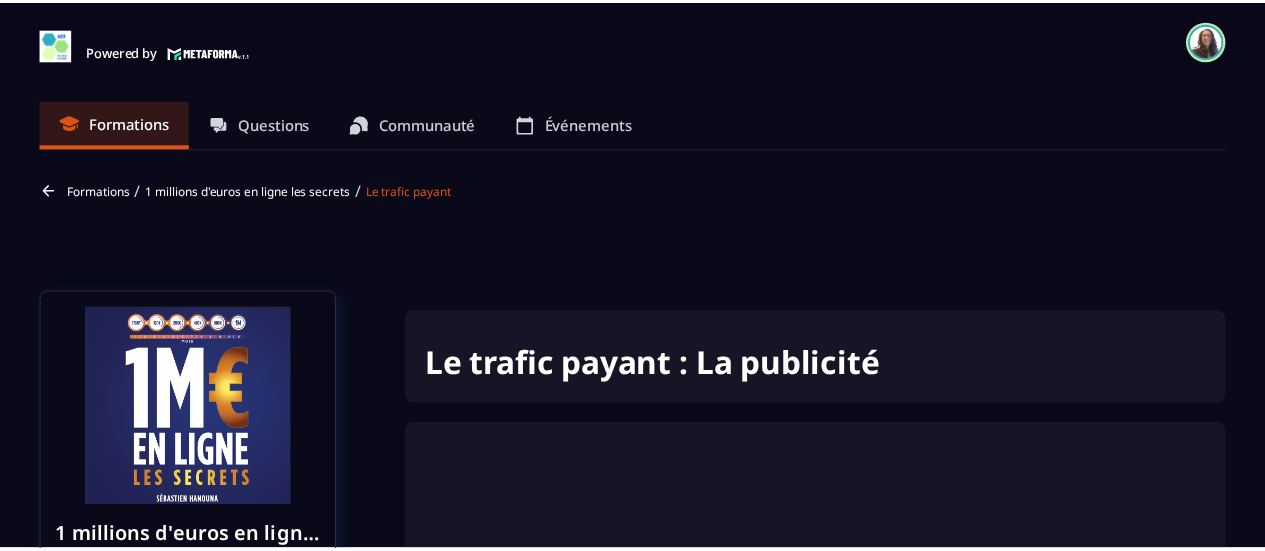 scroll, scrollTop: 0, scrollLeft: 0, axis: both 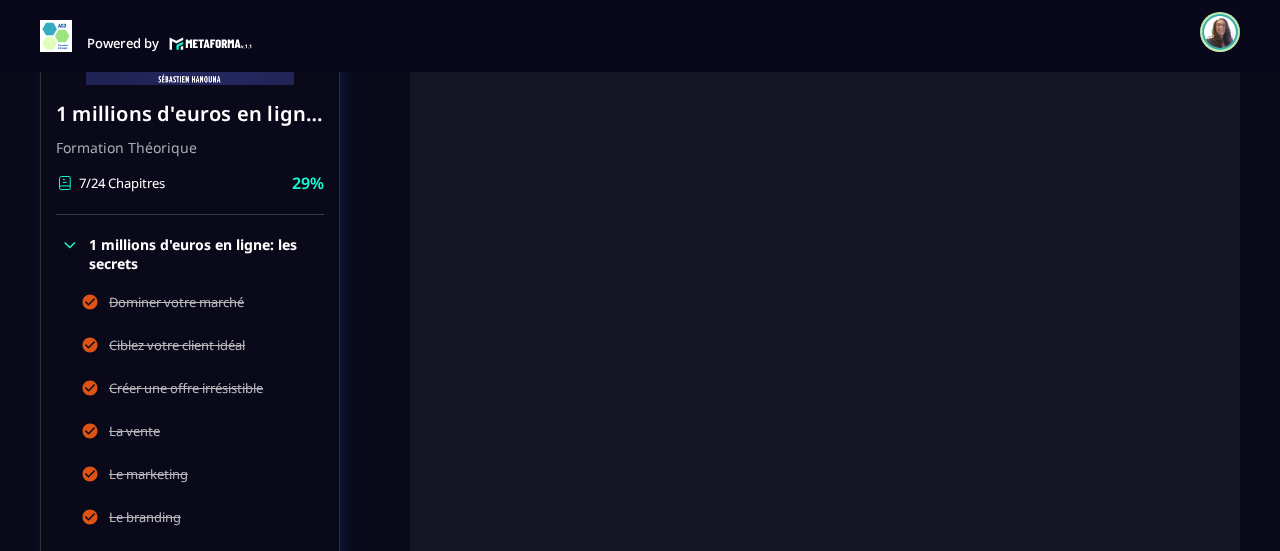 click on "Powered by [PERSON_NAME] [EMAIL_ADDRESS][DOMAIN_NAME] Formations Questions Communauté Événements Français Déconnexion Fermer" at bounding box center (640, 32) 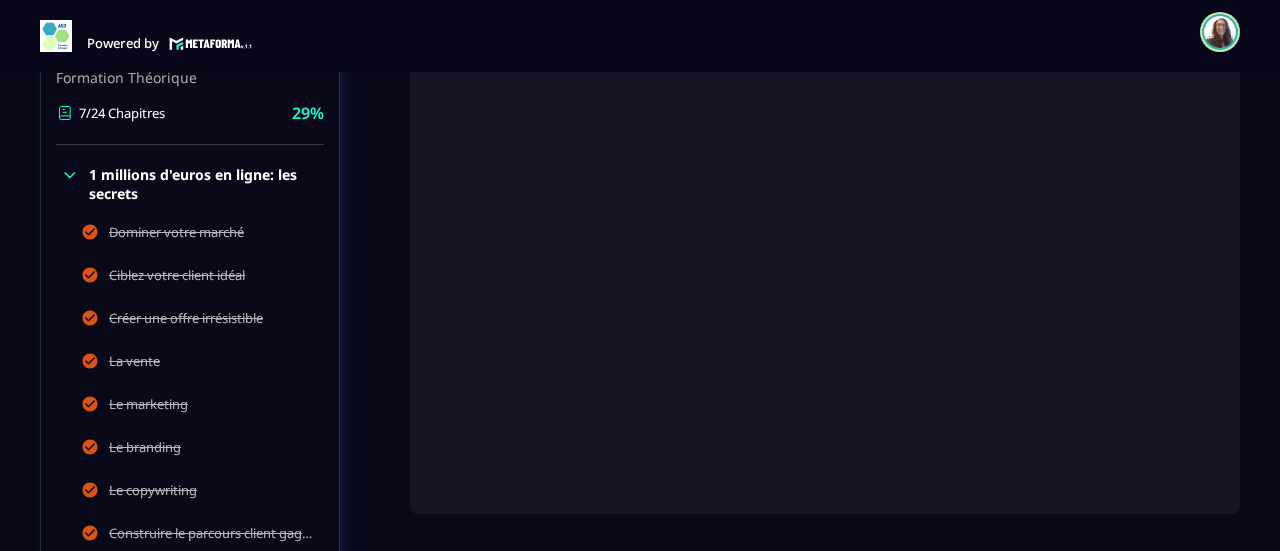 scroll, scrollTop: 600, scrollLeft: 0, axis: vertical 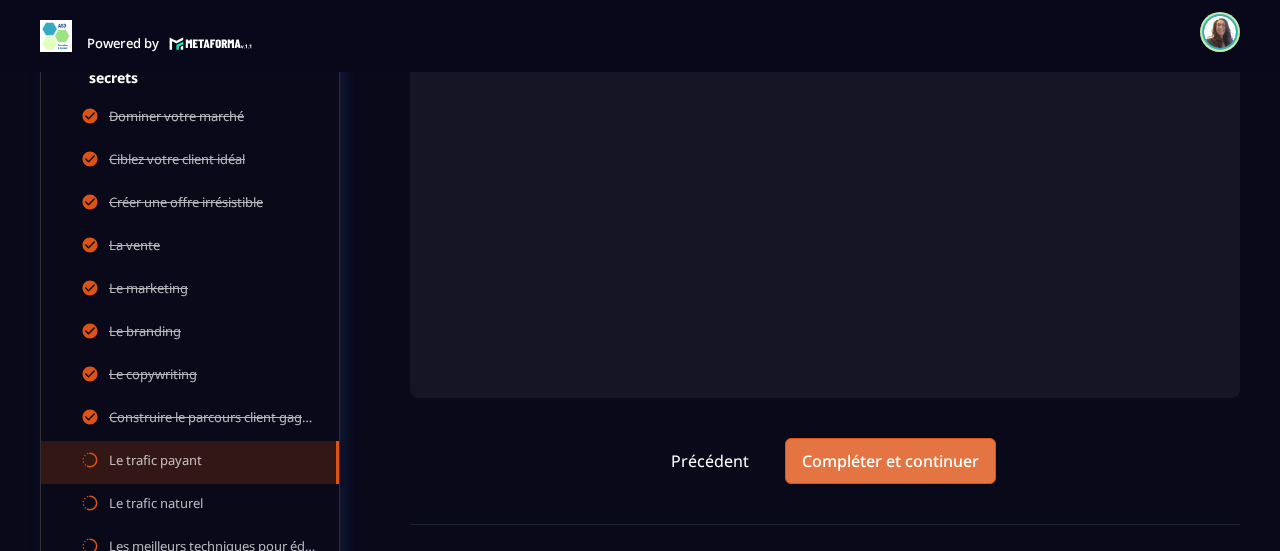 click on "Compléter et continuer" at bounding box center (890, 461) 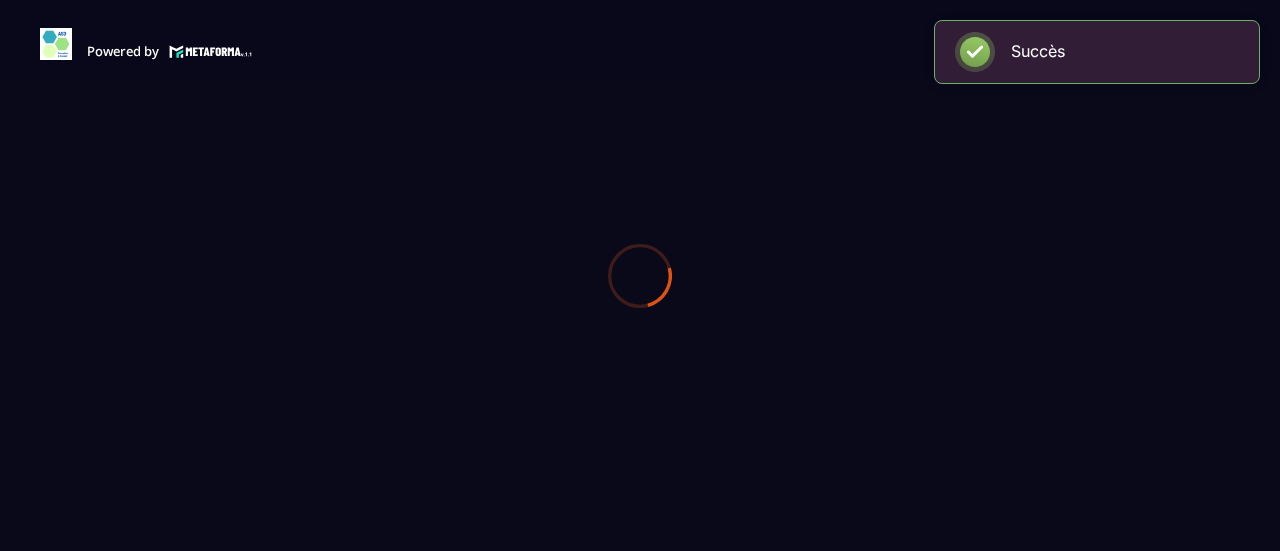 scroll, scrollTop: 0, scrollLeft: 0, axis: both 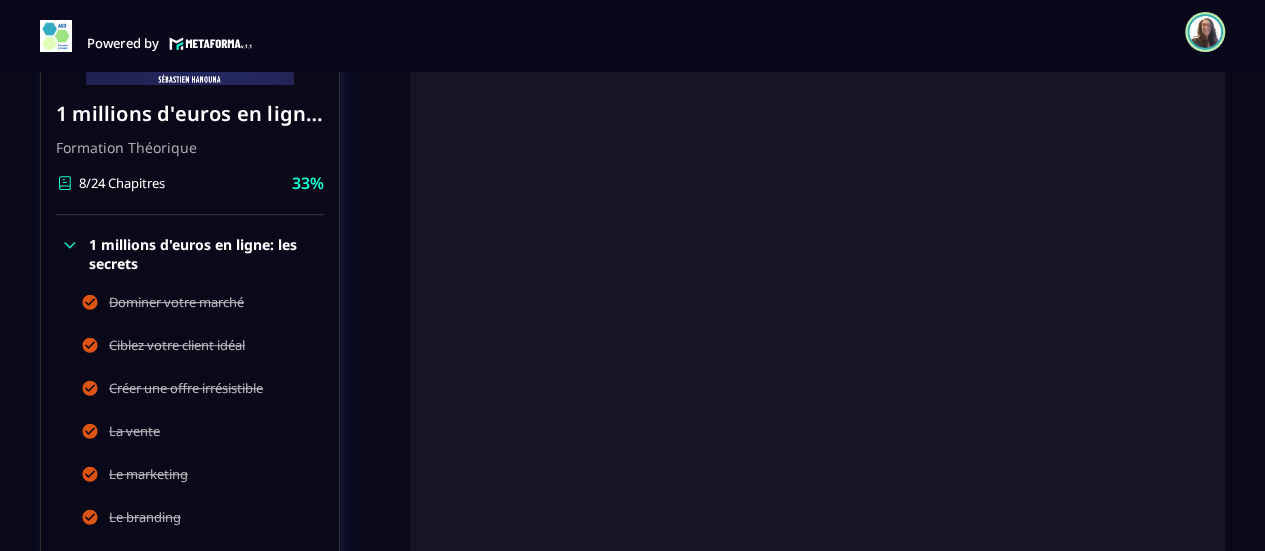 click on "Formations Questions Communauté Événements Formations / 1 millions d'euros en ligne les secrets / Le trafic naturel 1 millions d'euros en ligne les secrets Formation Théorique 8/24 Chapitres 33%  1 millions d'euros en ligne: les secrets Dominer votre marché Ciblez votre client idéal Créer une offre irrésistible La vente Le marketing Le branding Le copywriting Construire le parcours client gagnant Le trafic payant Le trafic naturel Les meilleurs techniques pour éduquer vos prospects Convertir vos prospects à l'offre irrésistible Le closing l'art de clôturer la vente 3 parcours clients gagnants La vente de petits produits La VSL L'expérience client Systématiser et automatiser Déléguer, recruter et manager L'intelligence artificielle L'affiliation Développez l'état d'esprit d'une machine de guerre Les 10 principes à absolument retenir Le livre 1 millions d'euros en ligne les secrets Formation Théorique 8/24 Chapitres 33%  1 millions d'euros en ligne: les secrets Dominer votre marché" 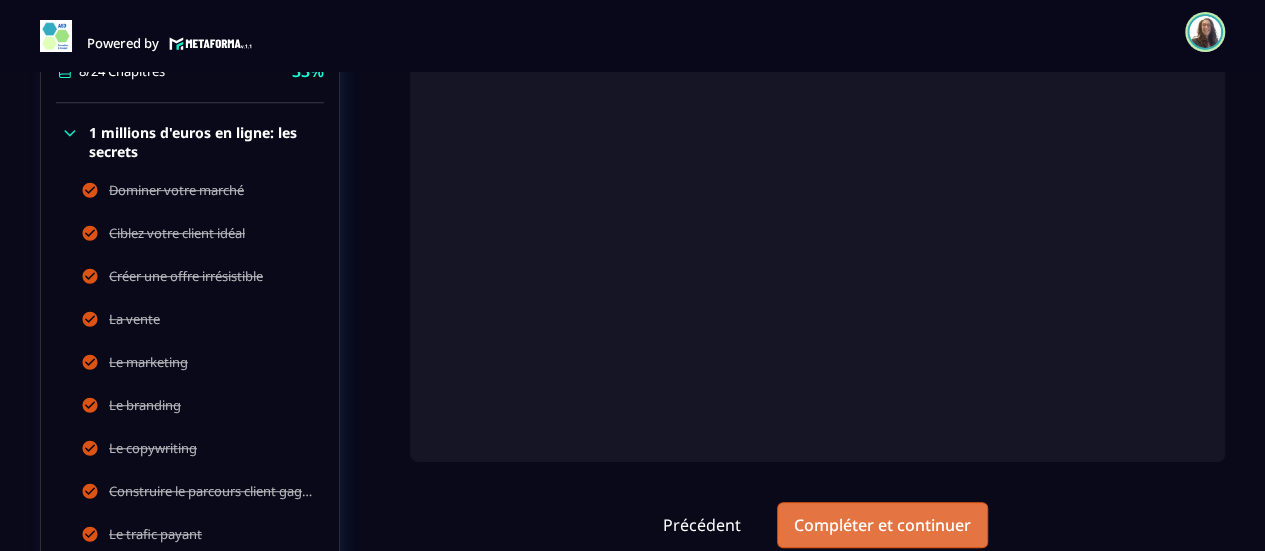 scroll, scrollTop: 514, scrollLeft: 0, axis: vertical 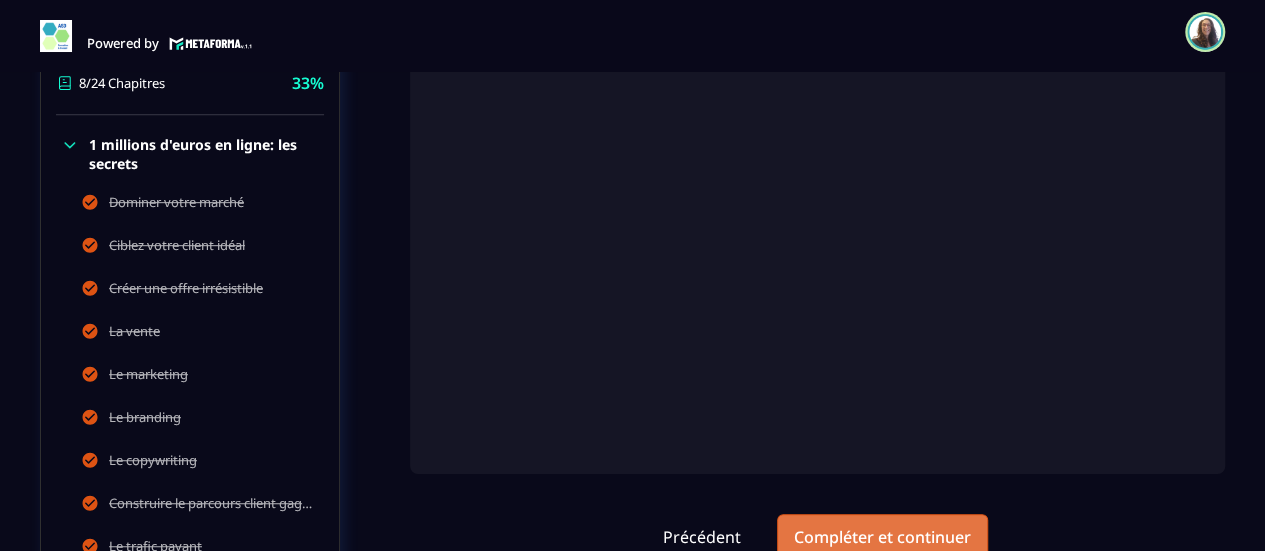 click on "Compléter et continuer" at bounding box center [882, 537] 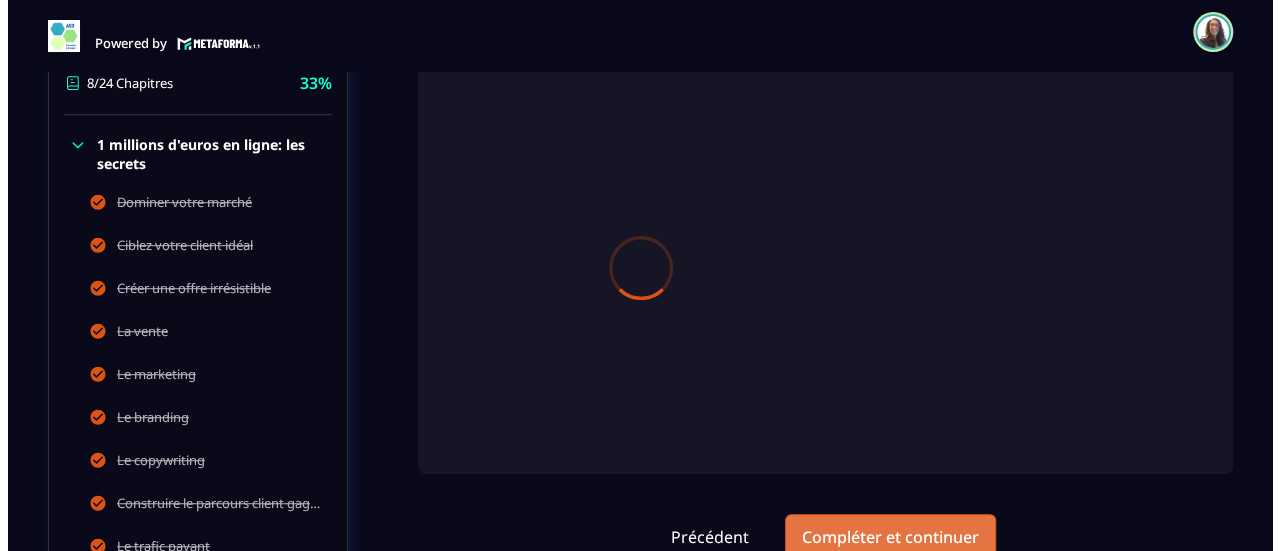 scroll, scrollTop: 0, scrollLeft: 0, axis: both 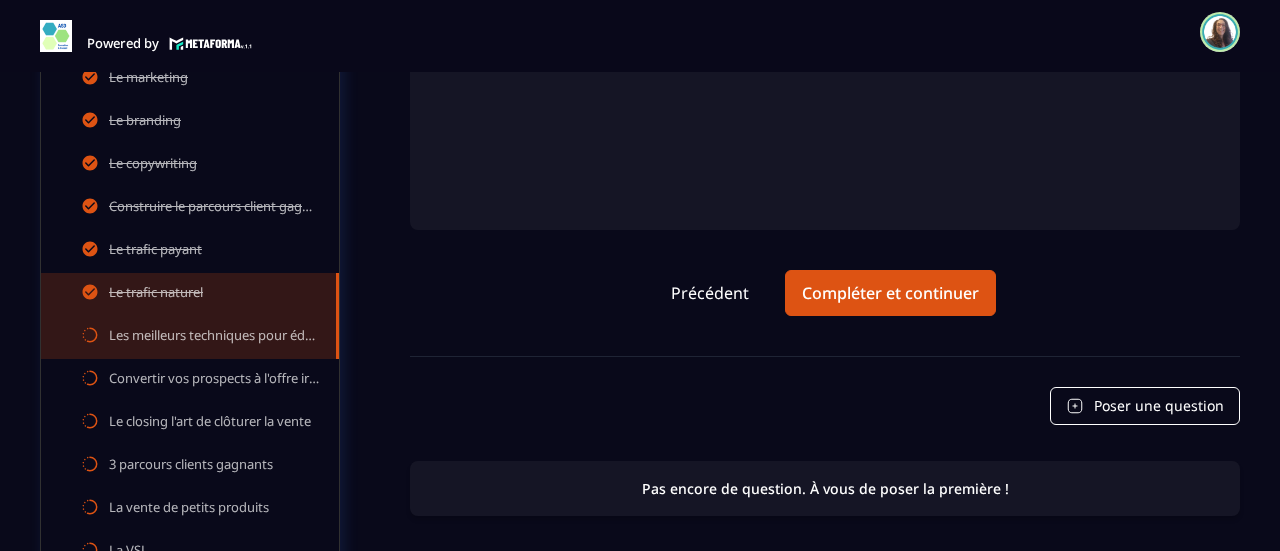 click on "Le trafic naturel" at bounding box center [156, 294] 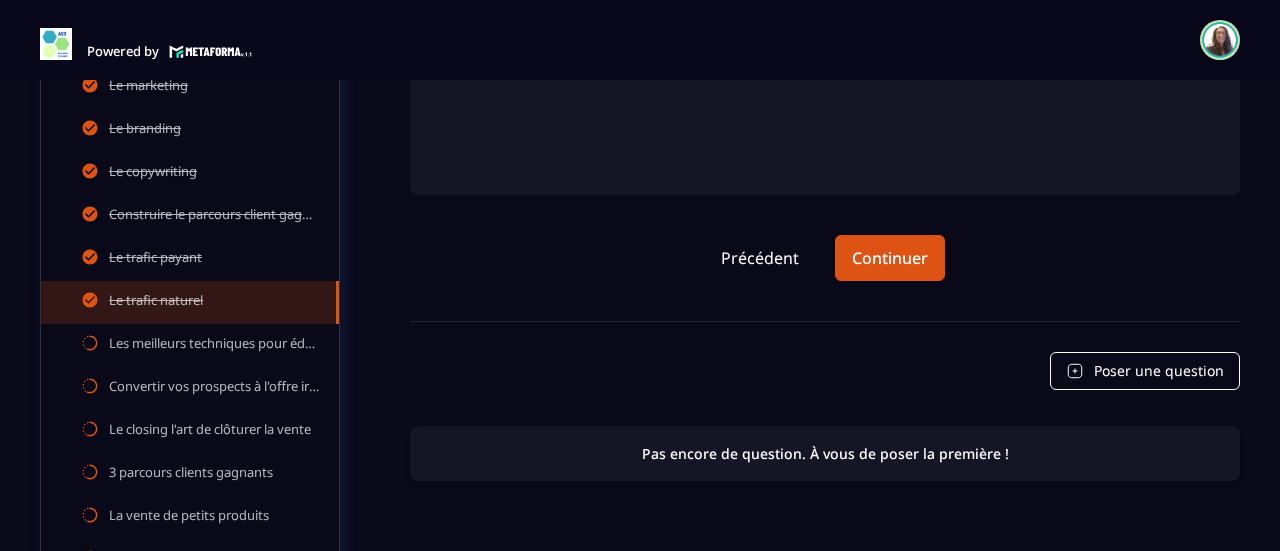 scroll, scrollTop: 682, scrollLeft: 0, axis: vertical 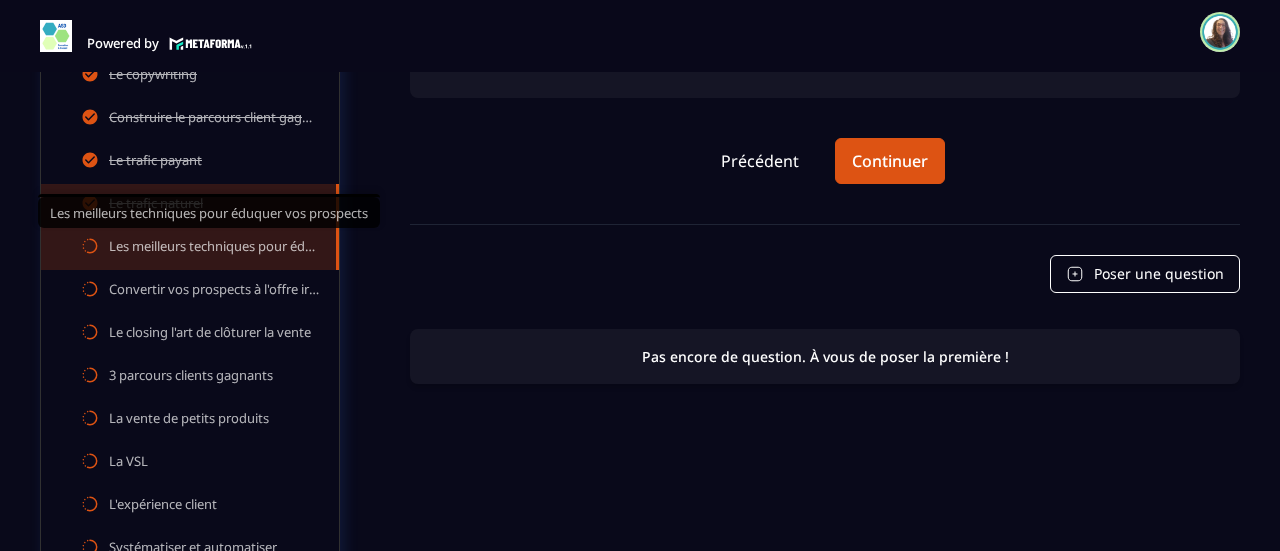 click on "Les meilleurs techniques pour éduquer vos prospects" at bounding box center (212, 248) 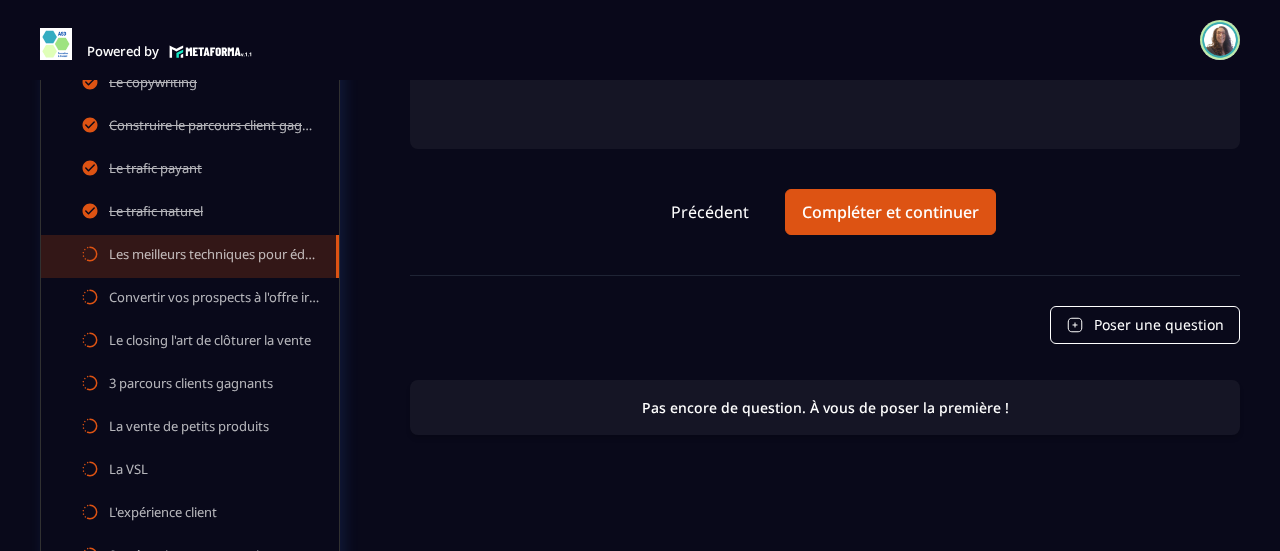 scroll, scrollTop: 856, scrollLeft: 0, axis: vertical 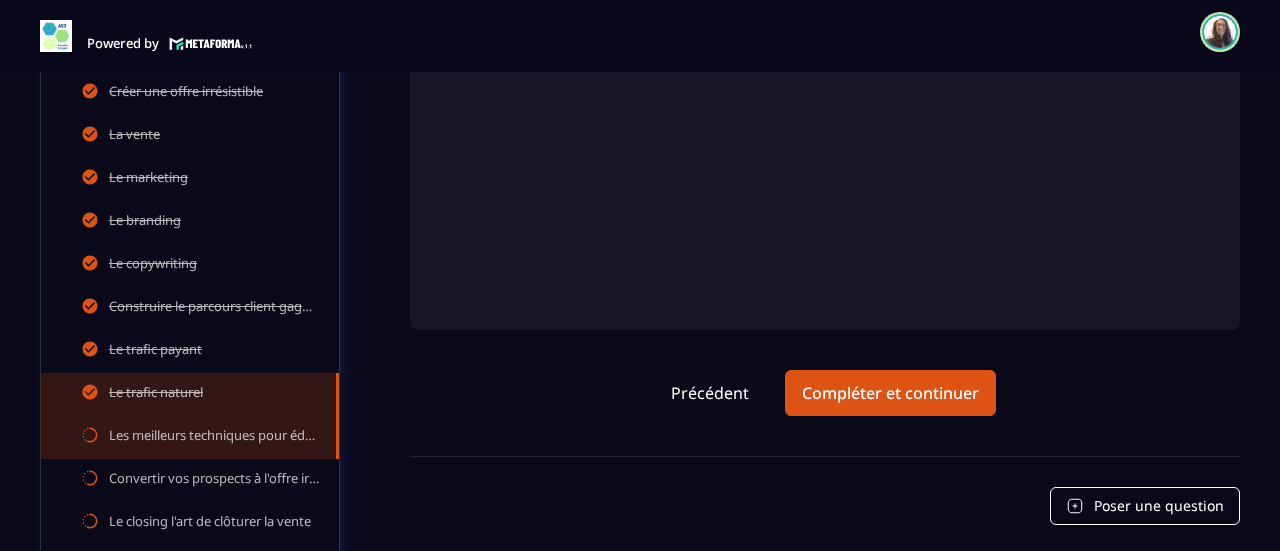 click on "Le trafic naturel" at bounding box center [156, 394] 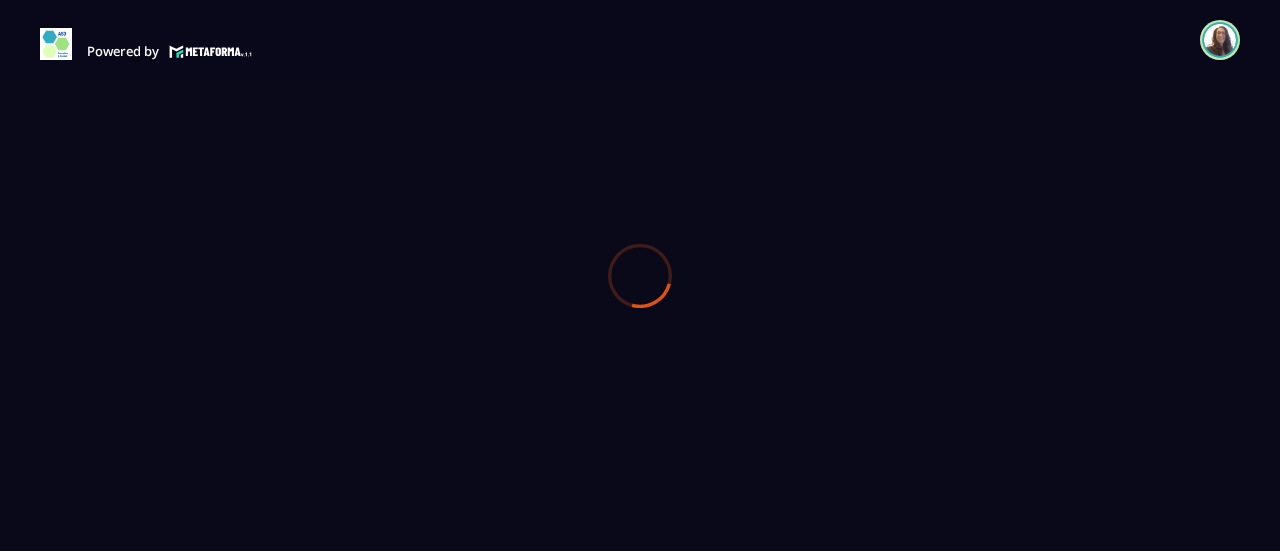 scroll, scrollTop: 0, scrollLeft: 0, axis: both 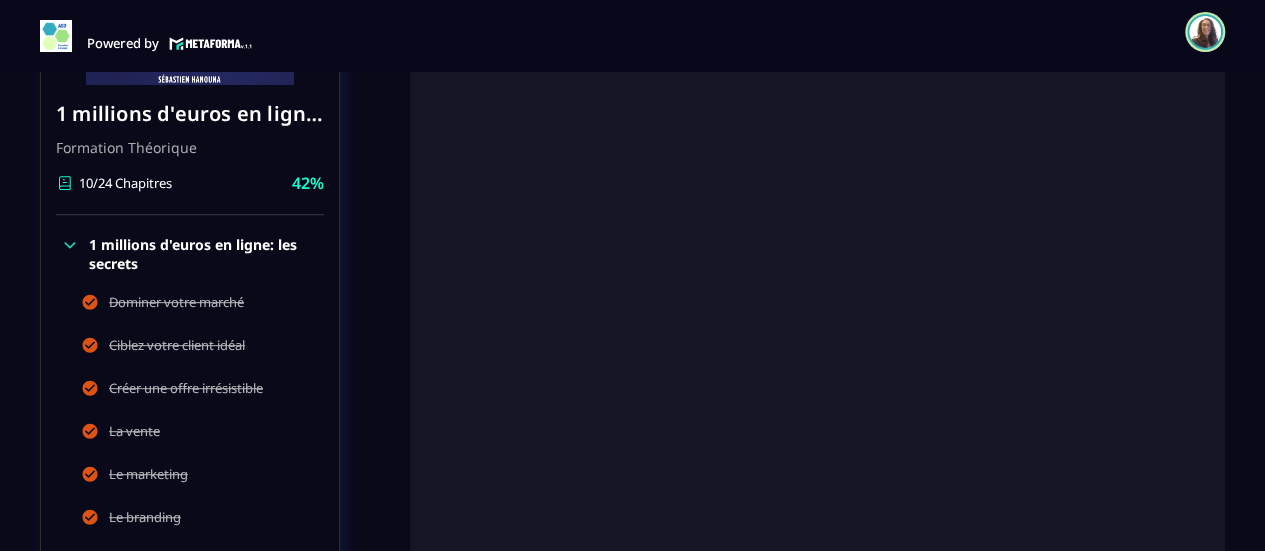 click on "Formations Questions Communauté Événements Formations / 1 millions d'euros en ligne les secrets / Le trafic naturel 1 millions d'euros en ligne les secrets Formation Théorique 10/24 Chapitres 42%  1 millions d'euros en ligne: les secrets Dominer votre marché Ciblez votre client idéal Créer une offre irrésistible La vente Le marketing Le branding Le copywriting Construire le parcours client gagnant Le trafic payant Le trafic naturel Les meilleurs techniques pour éduquer vos prospects Convertir vos prospects à l'offre irrésistible Le closing l'art de clôturer la vente 3 parcours clients gagnants La vente de petits produits La VSL L'expérience client Systématiser et automatiser Déléguer, recruter et manager L'intelligence artificielle L'affiliation Développez l'état d'esprit d'une machine de guerre Les 10 principes à absolument retenir Le livre 1 millions d'euros en ligne les secrets Formation Théorique 10/24 Chapitres 42%  1 millions d'euros en ligne: les secrets Dominer votre marché" 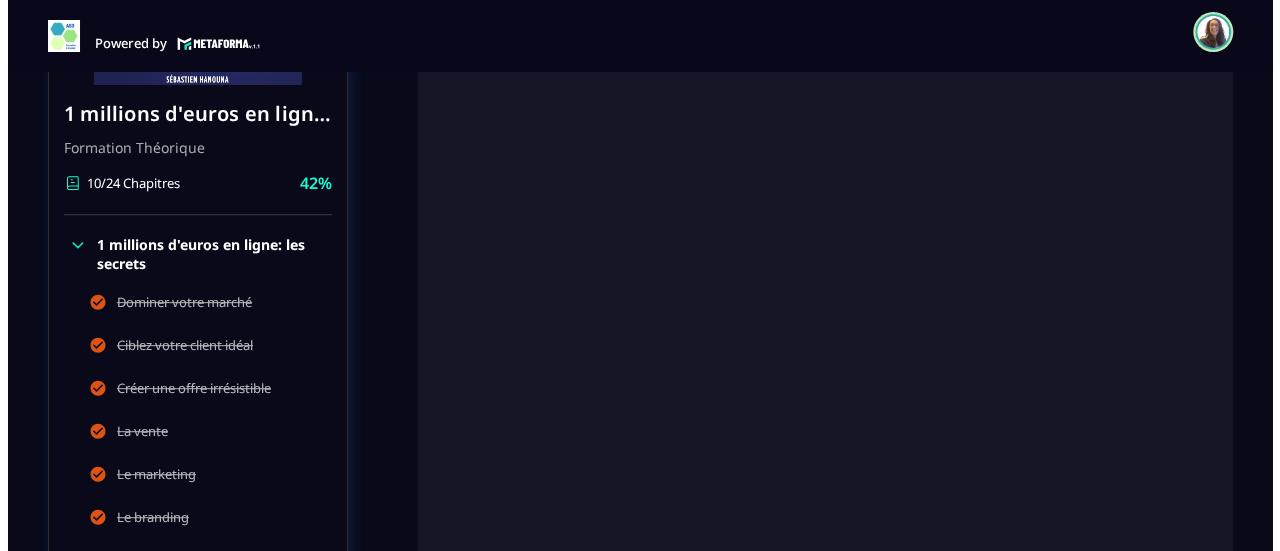 scroll, scrollTop: 614, scrollLeft: 0, axis: vertical 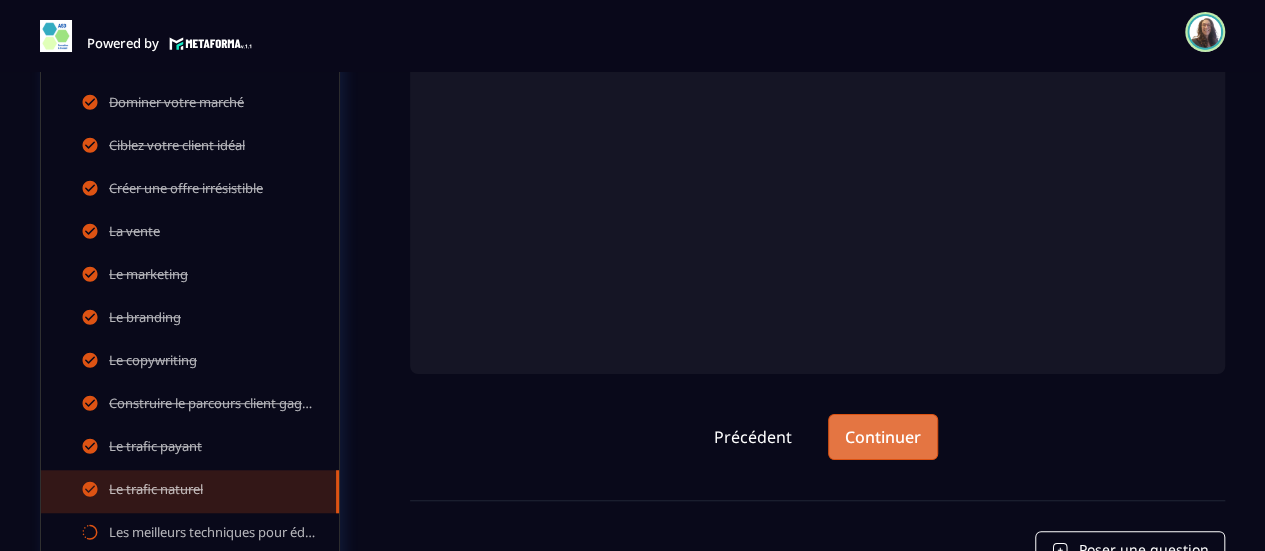 click on "Continuer" at bounding box center (883, 437) 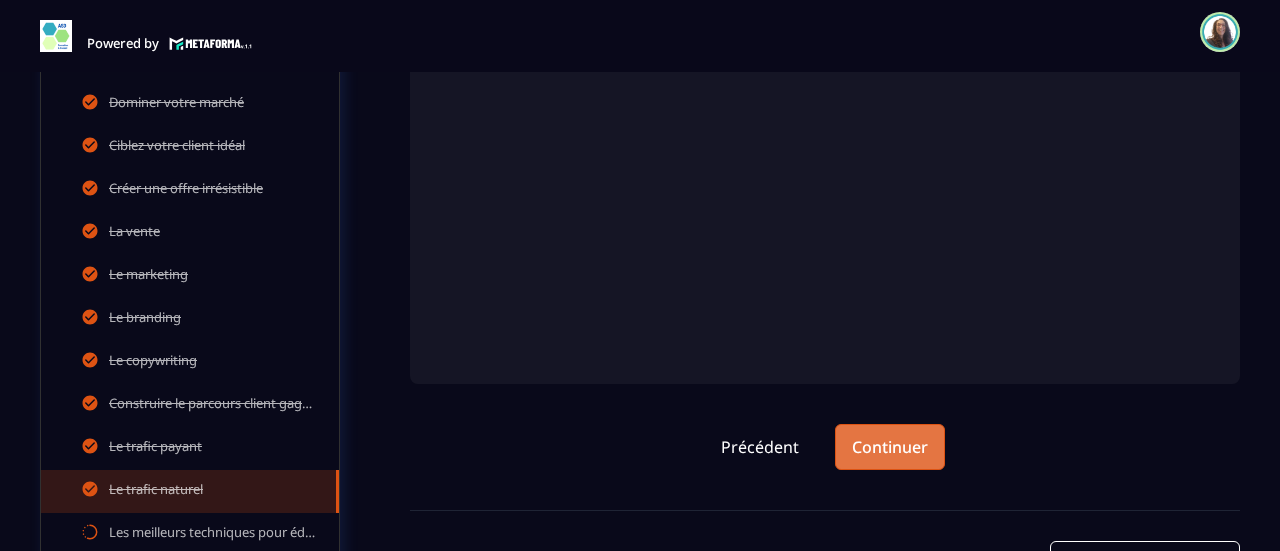 scroll, scrollTop: 0, scrollLeft: 0, axis: both 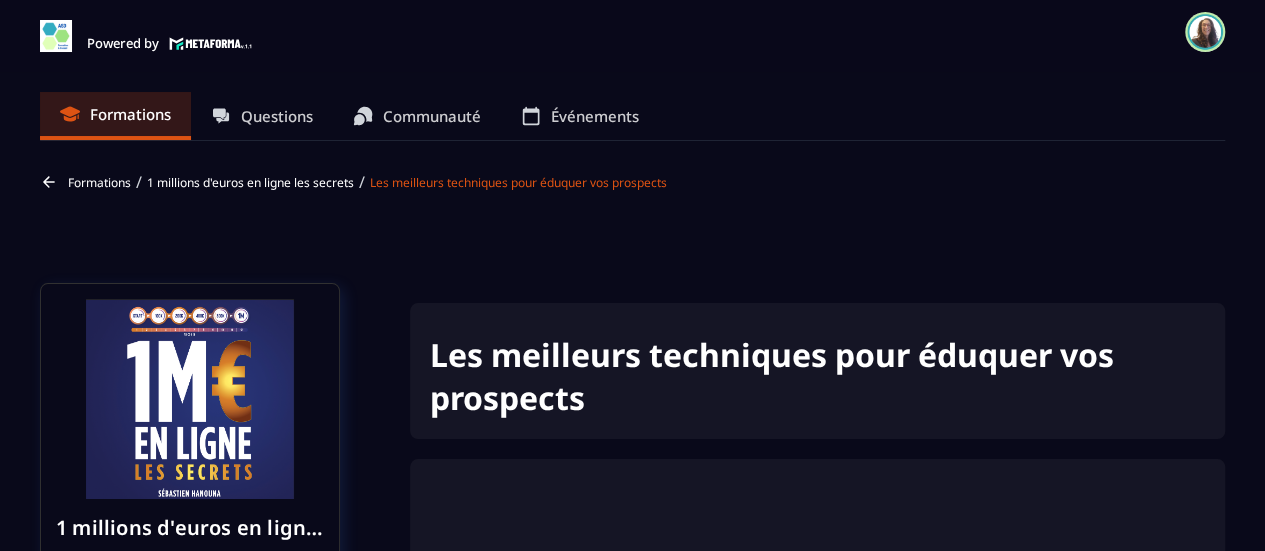 click at bounding box center (1205, 32) 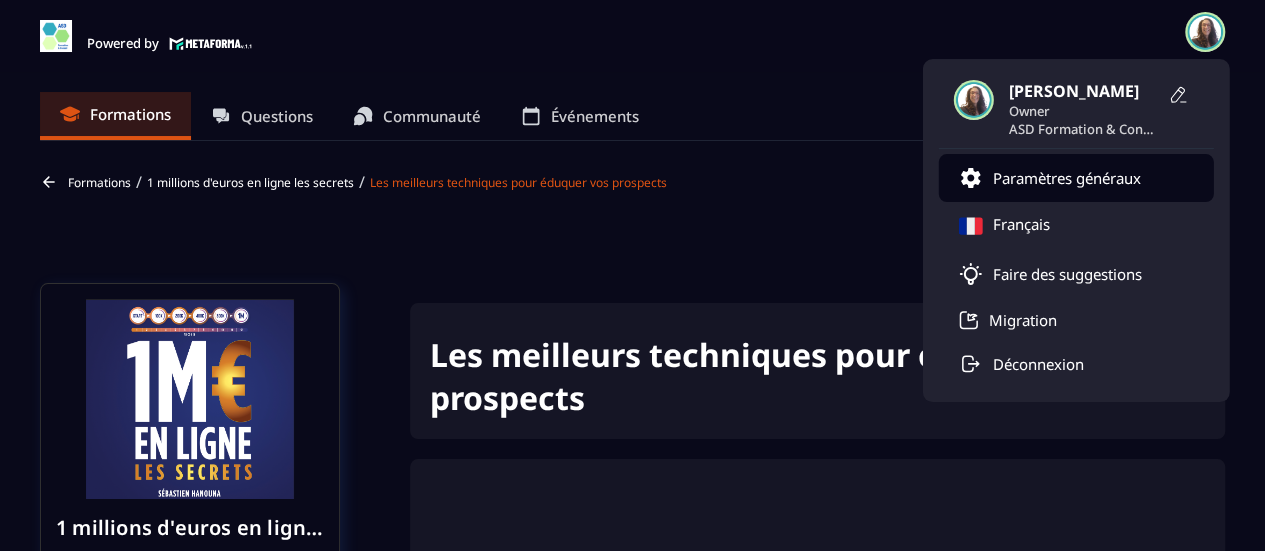 click on "Paramètres généraux" at bounding box center (1067, 178) 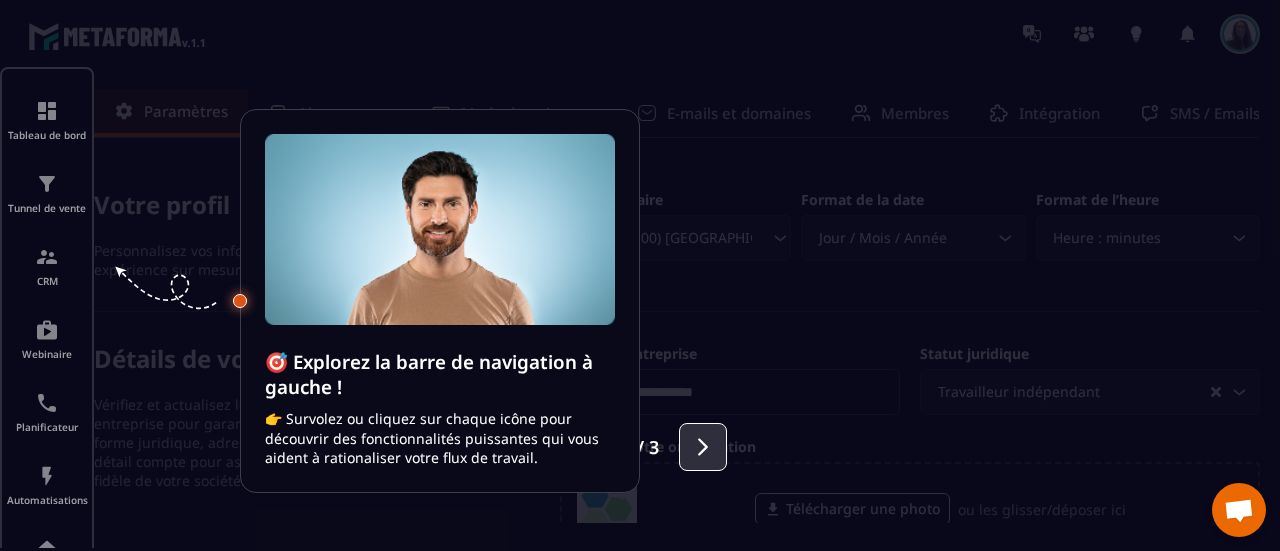click 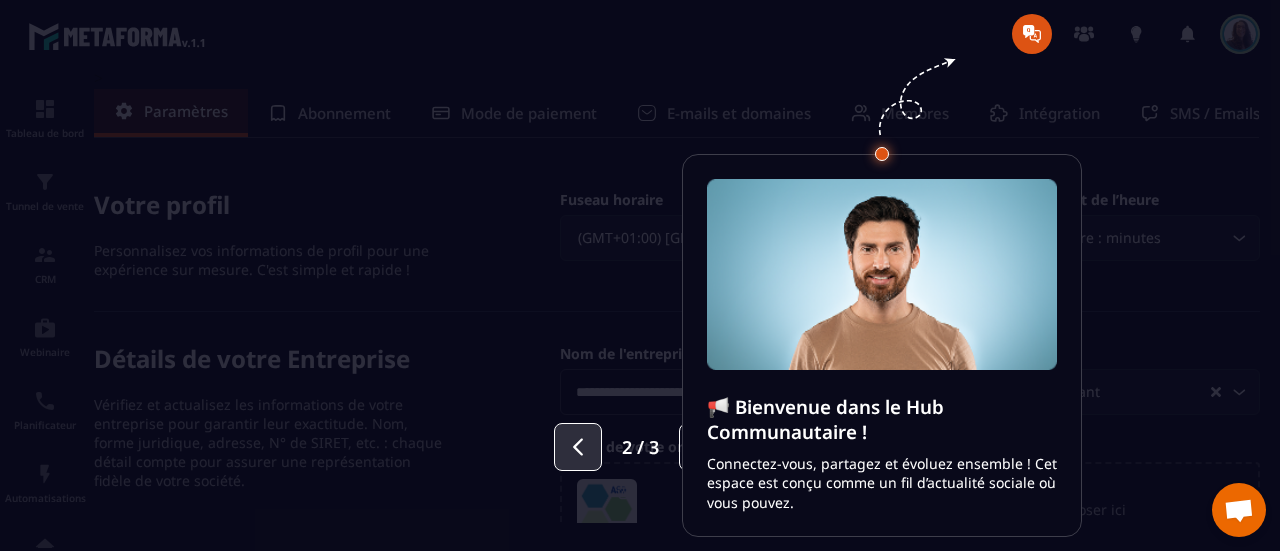 click at bounding box center [578, 447] 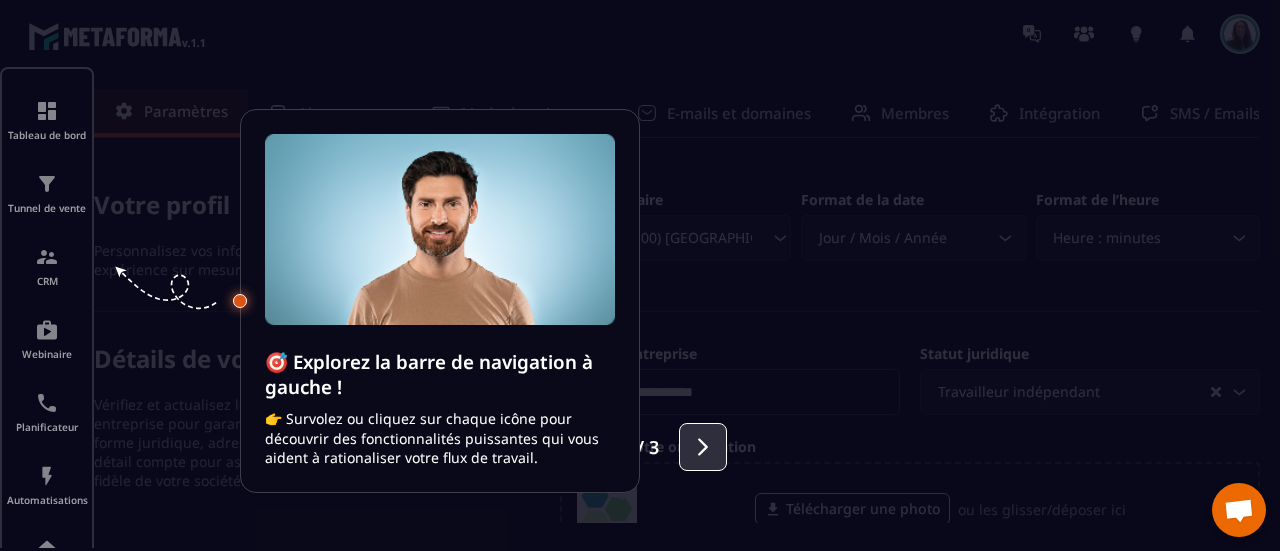 click at bounding box center (703, 447) 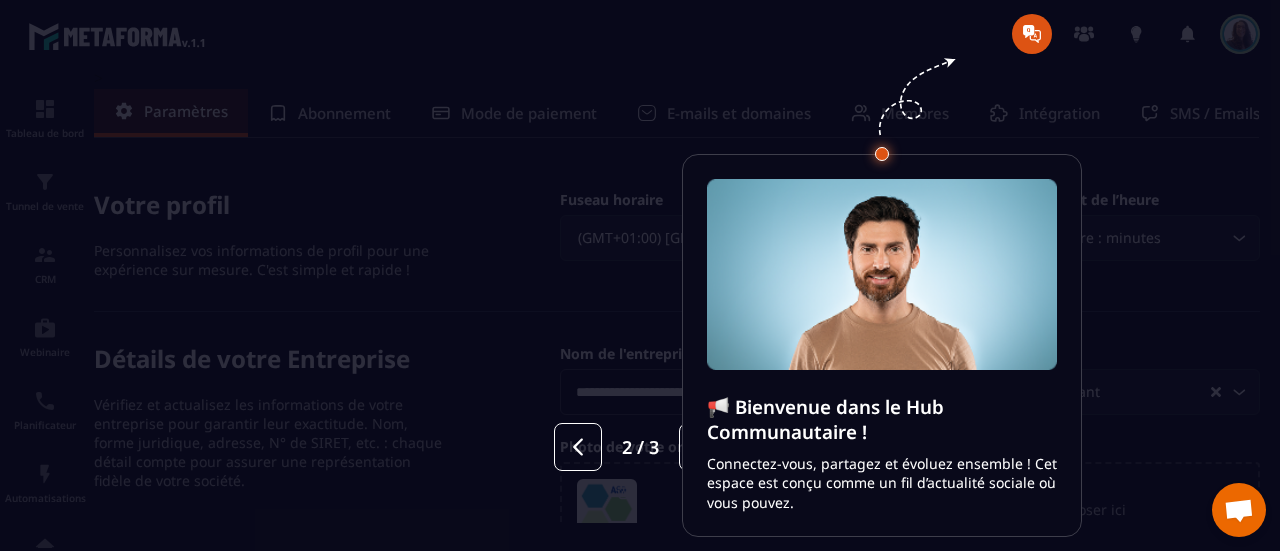 click at bounding box center (640, 275) 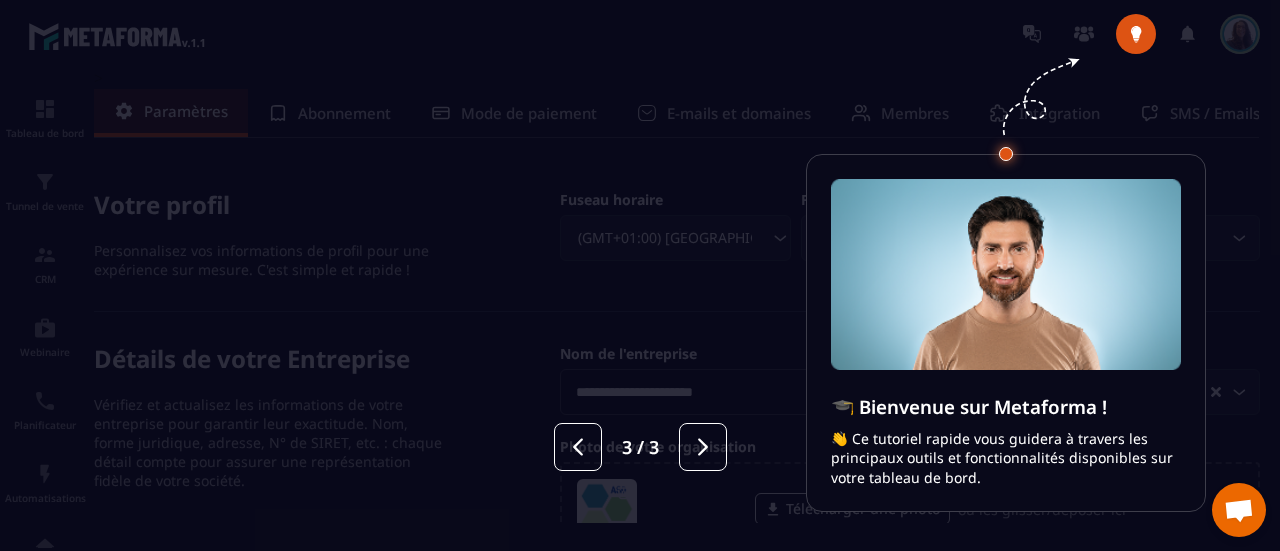 click at bounding box center (640, 275) 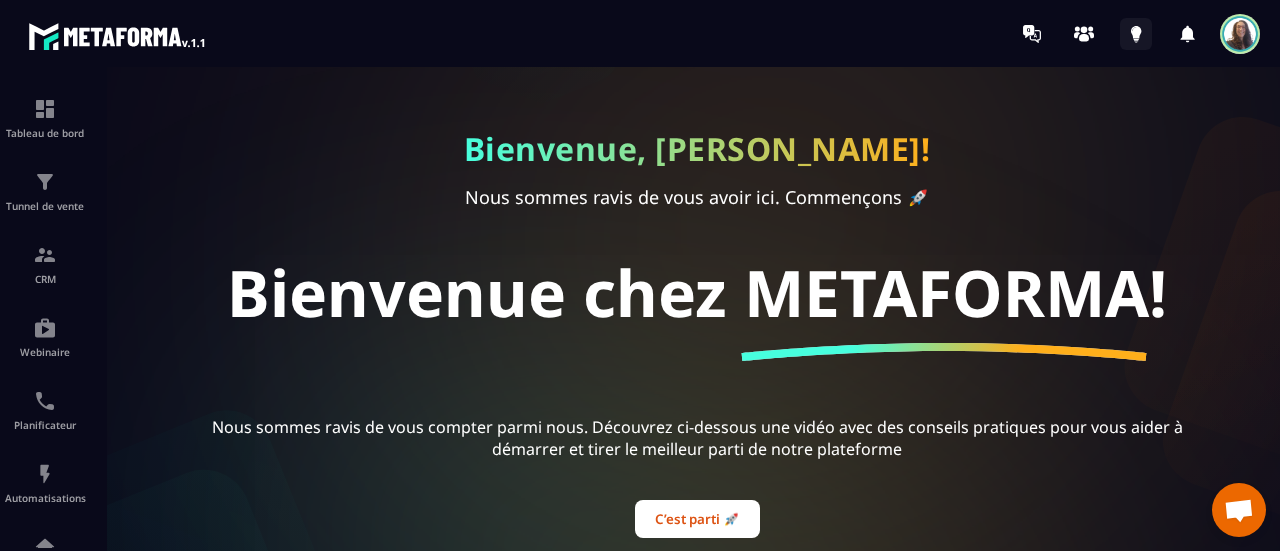 click 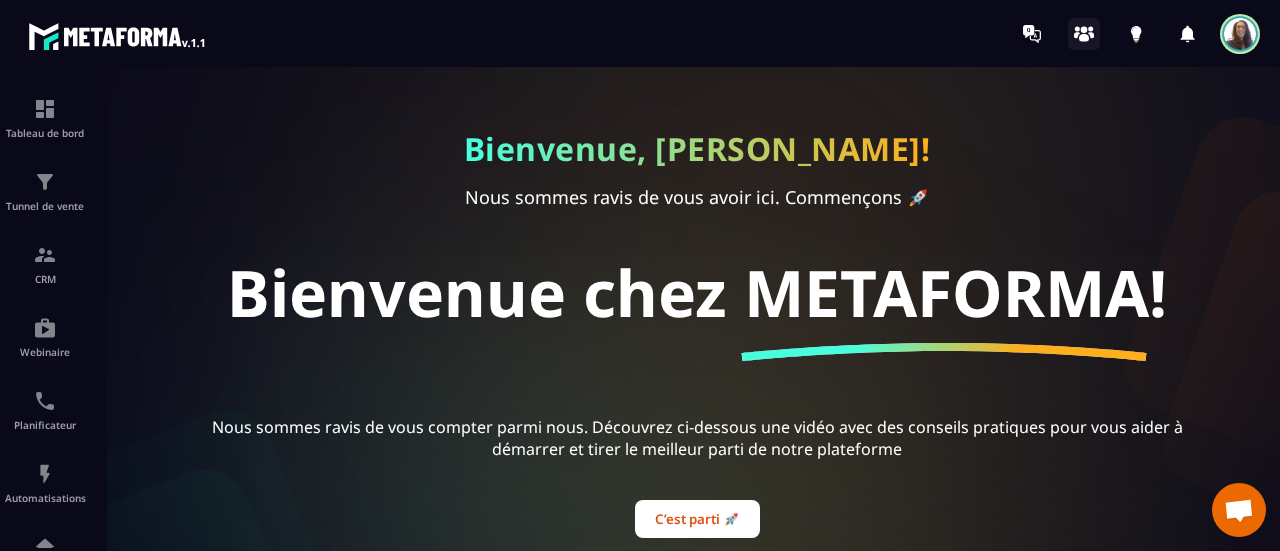 click 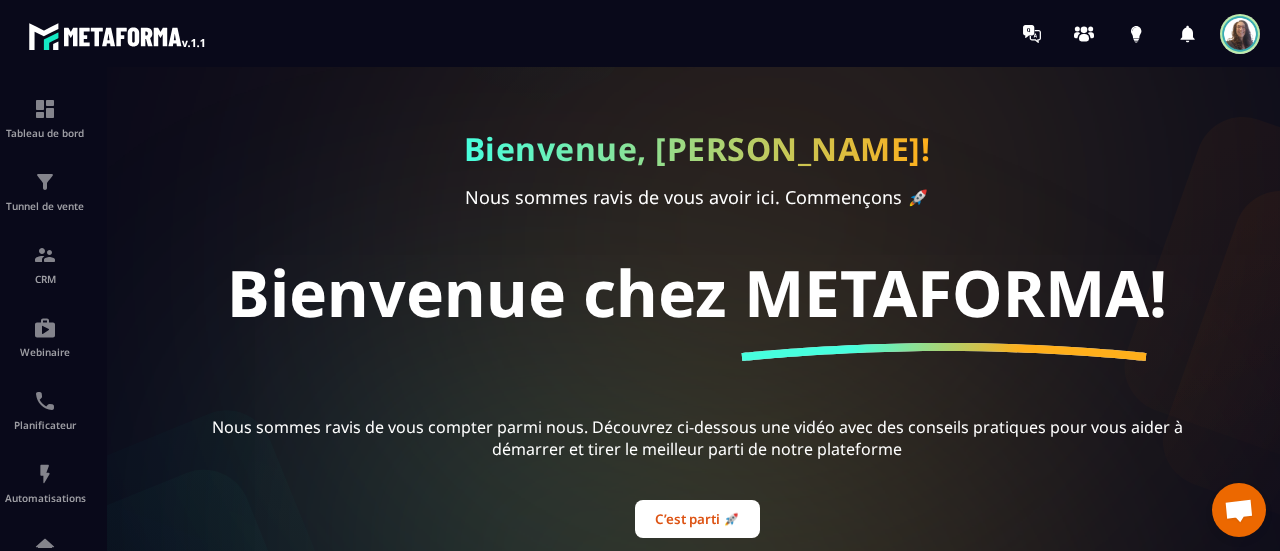 click at bounding box center (1240, 34) 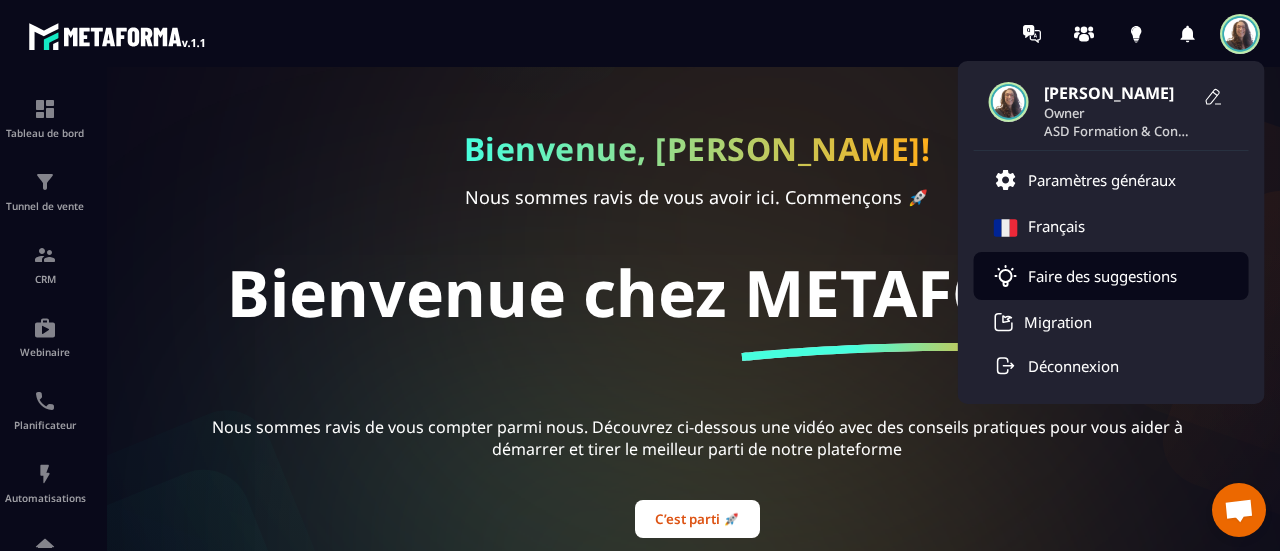 click on "Faire des suggestions" at bounding box center [1102, 276] 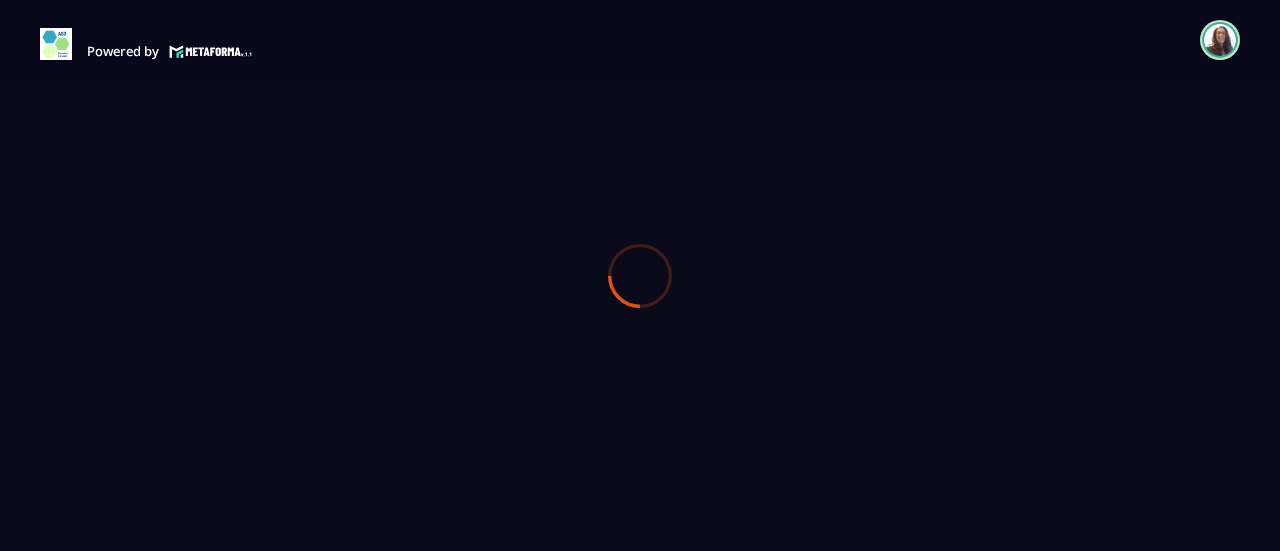 scroll, scrollTop: 0, scrollLeft: 0, axis: both 